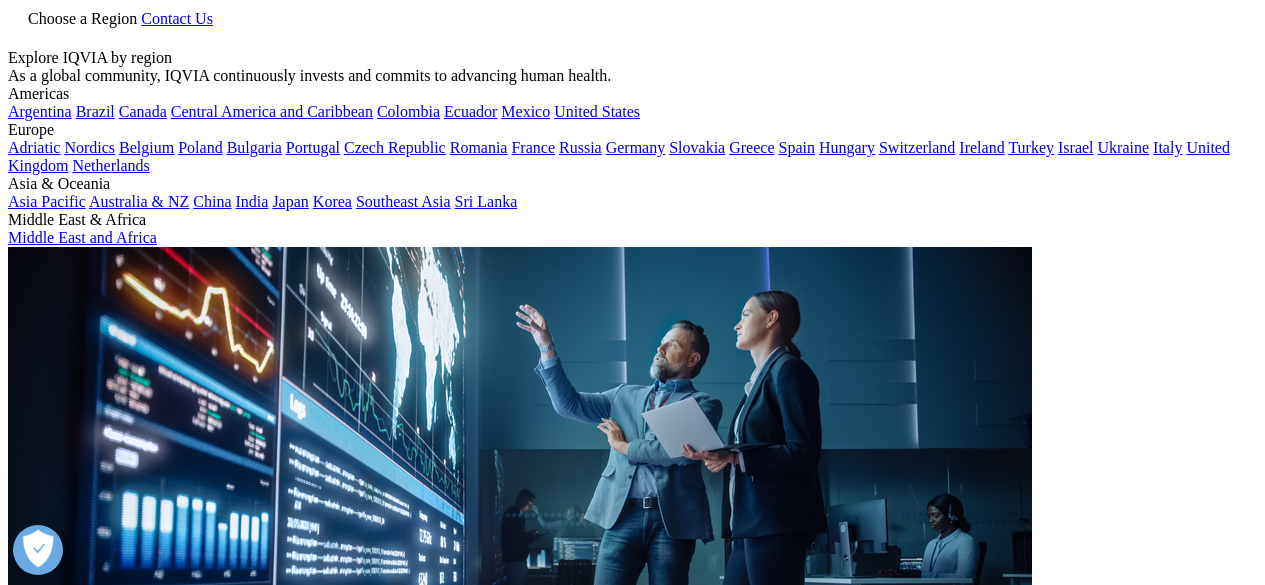 scroll, scrollTop: 0, scrollLeft: 0, axis: both 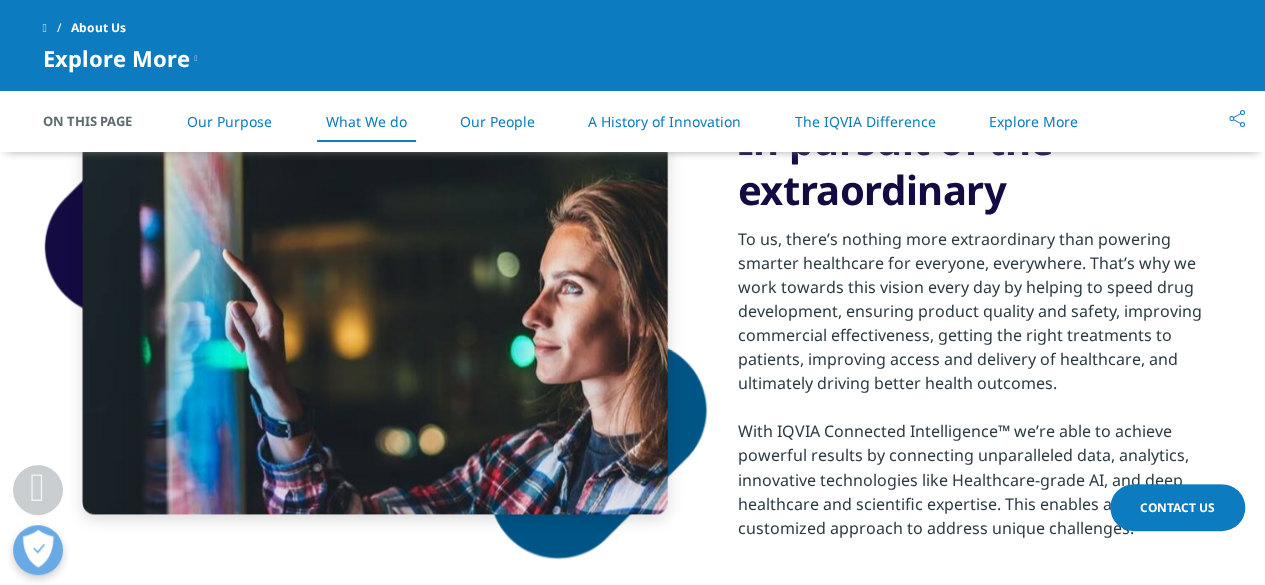 click on "Our People" at bounding box center [497, 121] 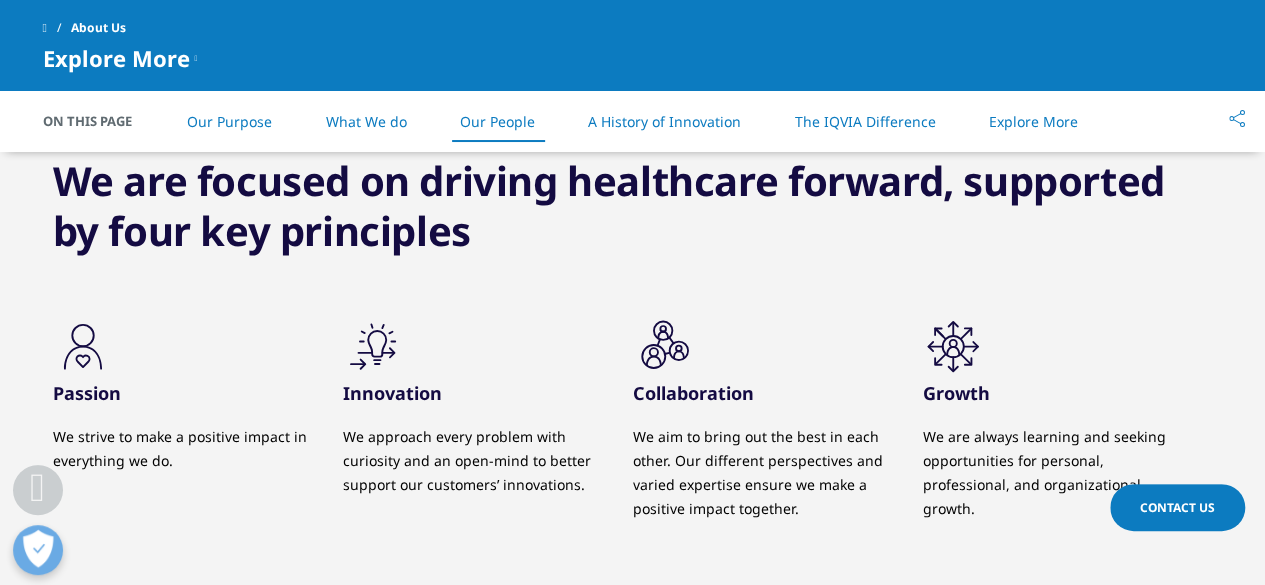 scroll, scrollTop: 1965, scrollLeft: 0, axis: vertical 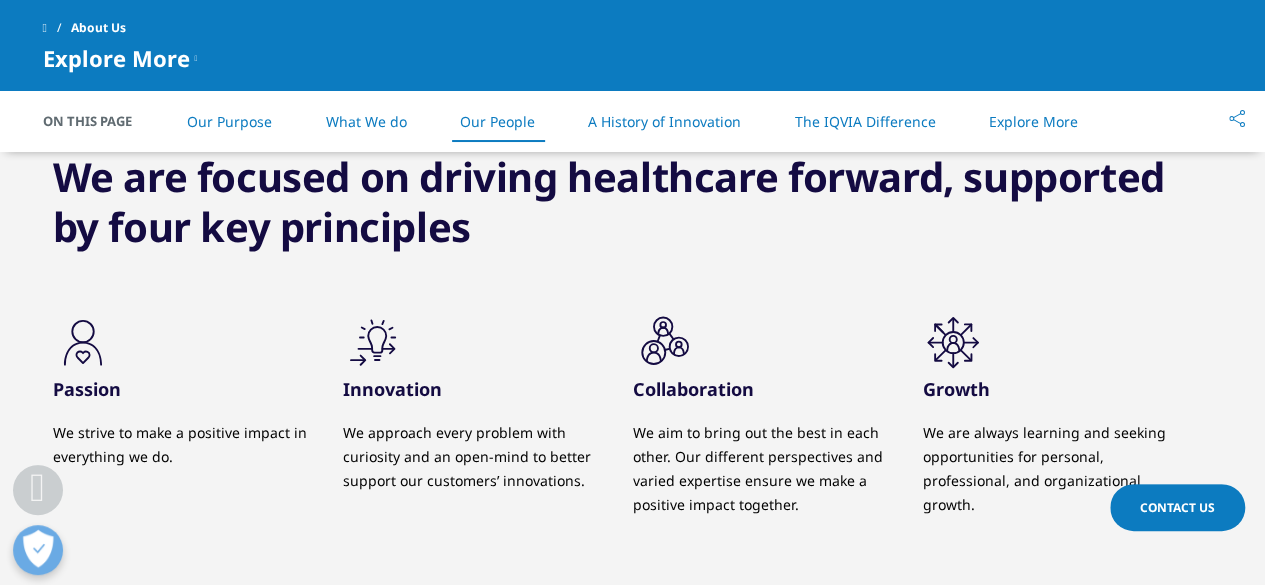 click on "A History of Innovation" at bounding box center [664, 121] 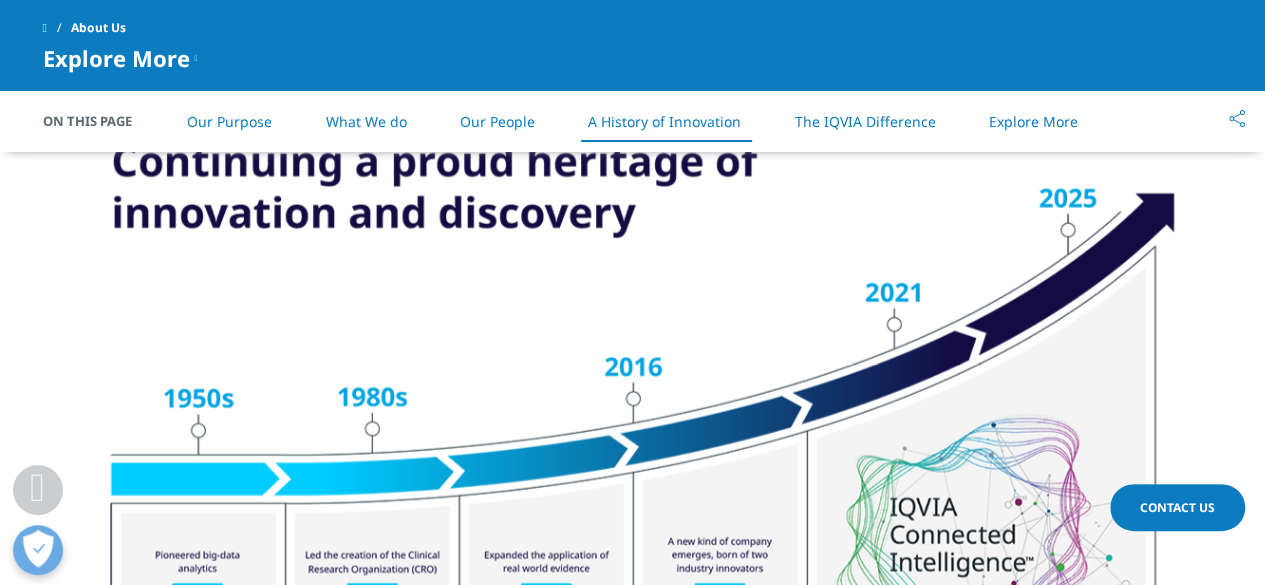 scroll, scrollTop: 2522, scrollLeft: 0, axis: vertical 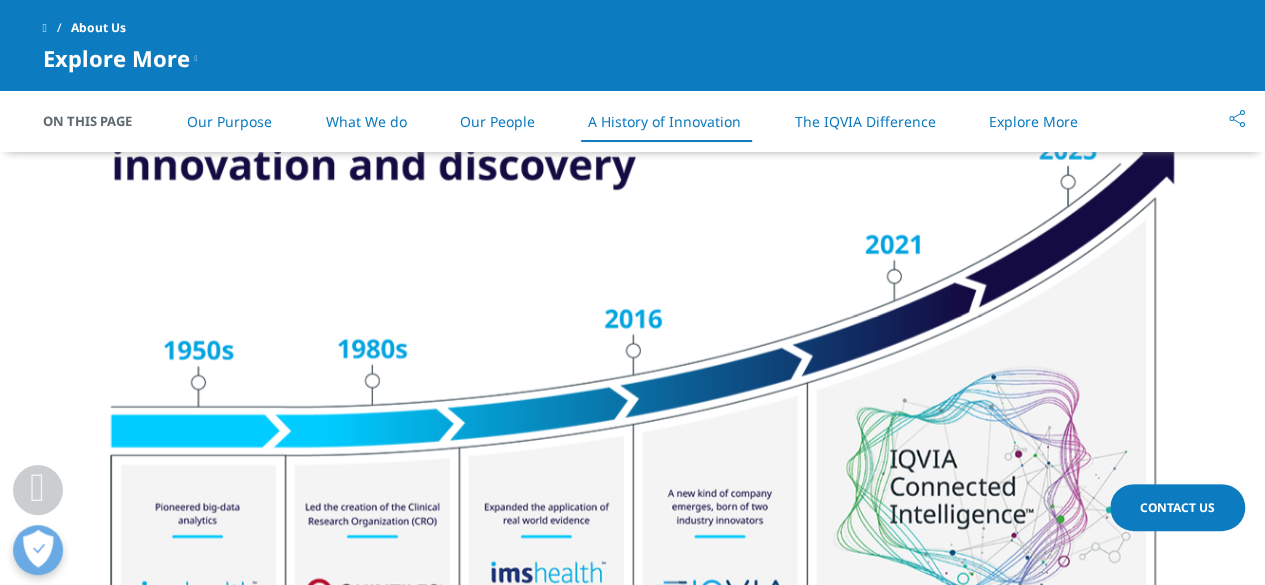 click on "The IQVIA Difference" at bounding box center (864, 121) 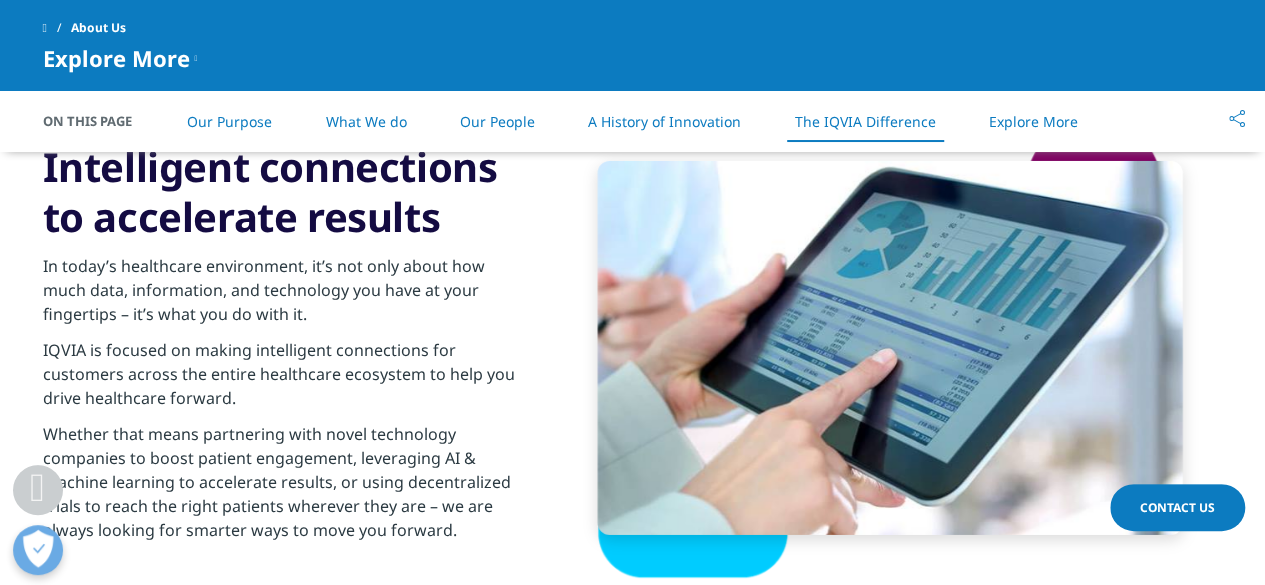 scroll, scrollTop: 3239, scrollLeft: 0, axis: vertical 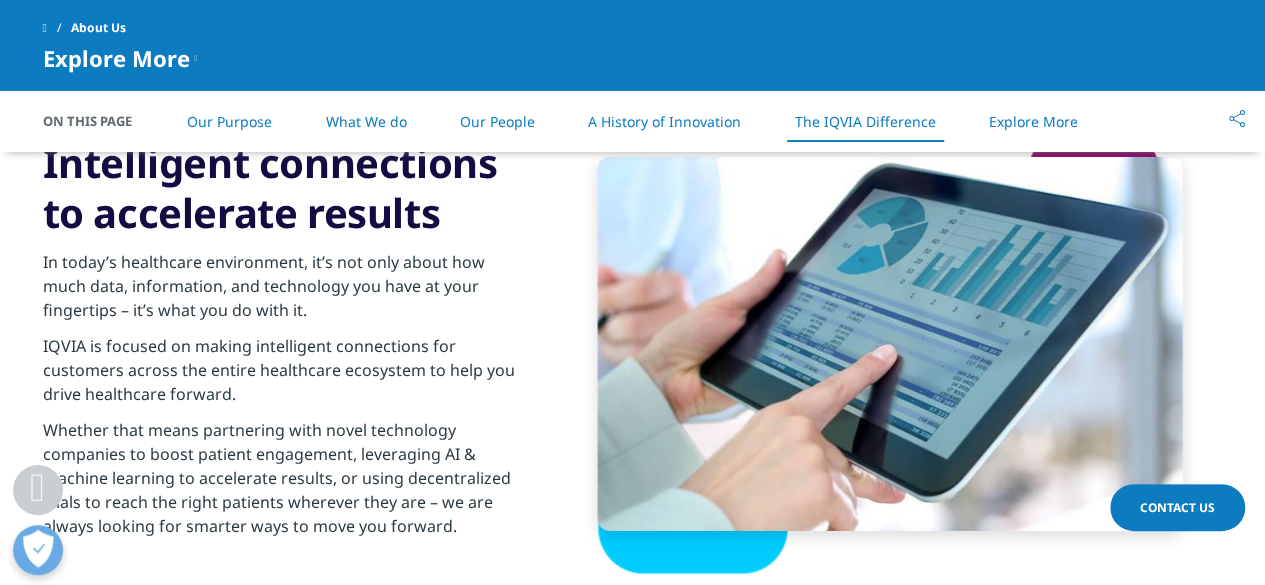 click on "Explore More" at bounding box center [1033, 121] 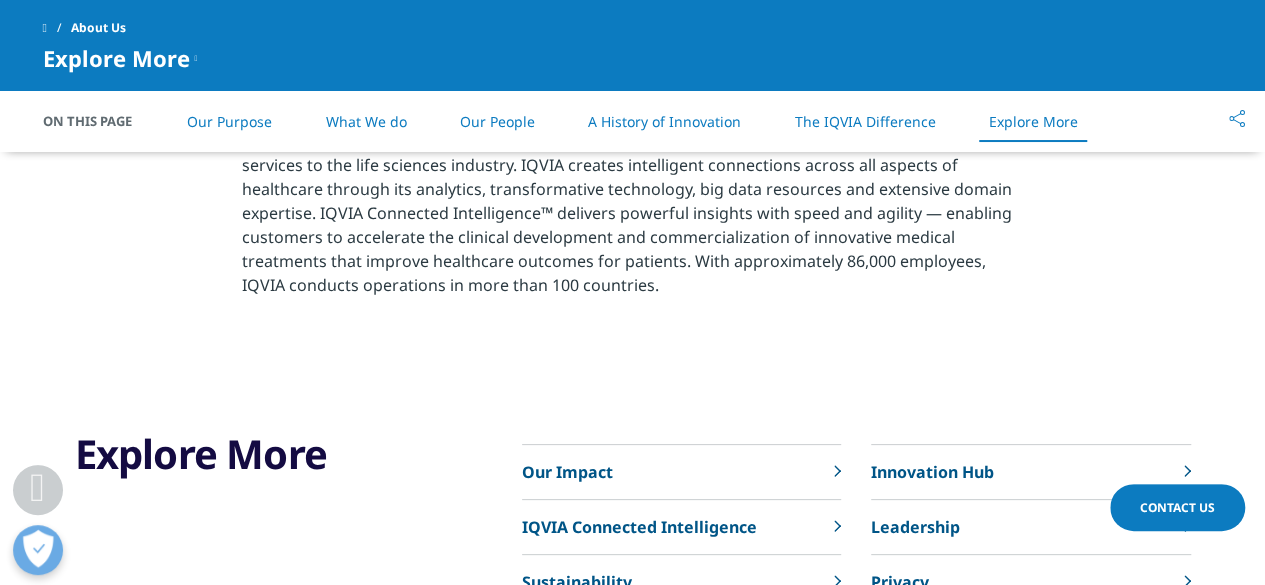 scroll, scrollTop: 4402, scrollLeft: 0, axis: vertical 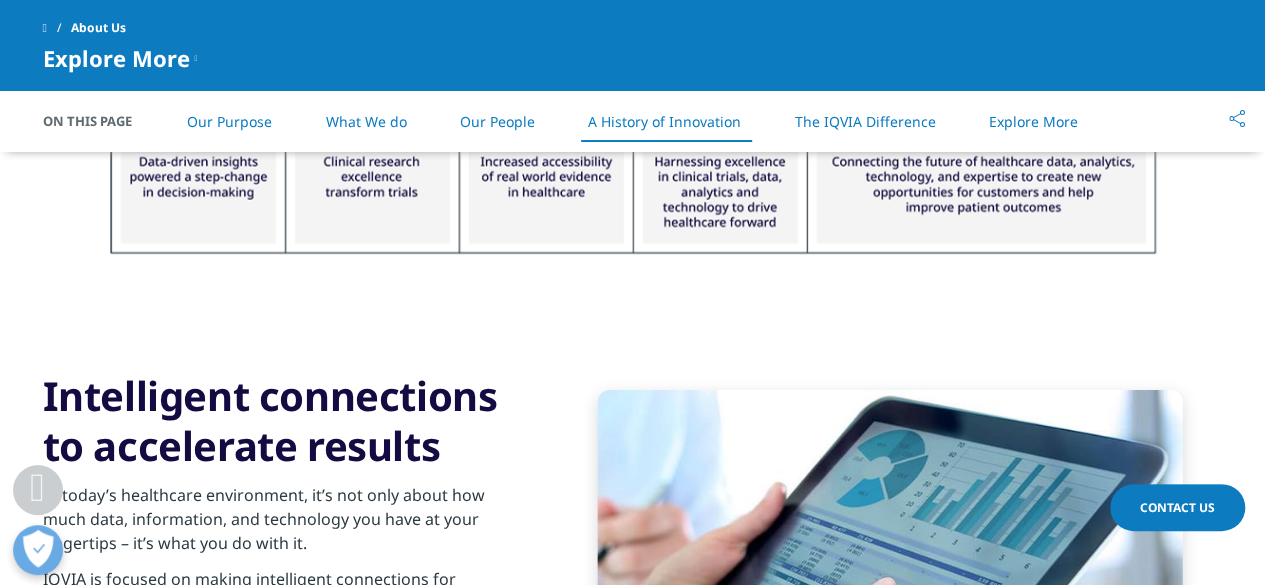 click on "What We do" at bounding box center (365, 121) 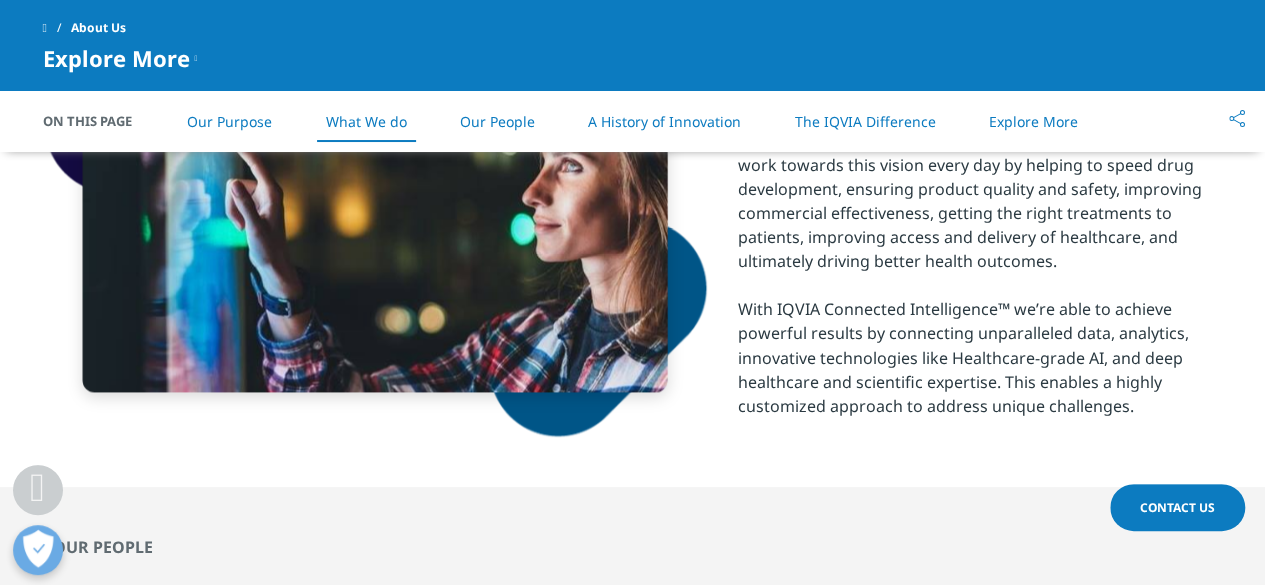 scroll, scrollTop: 1401, scrollLeft: 0, axis: vertical 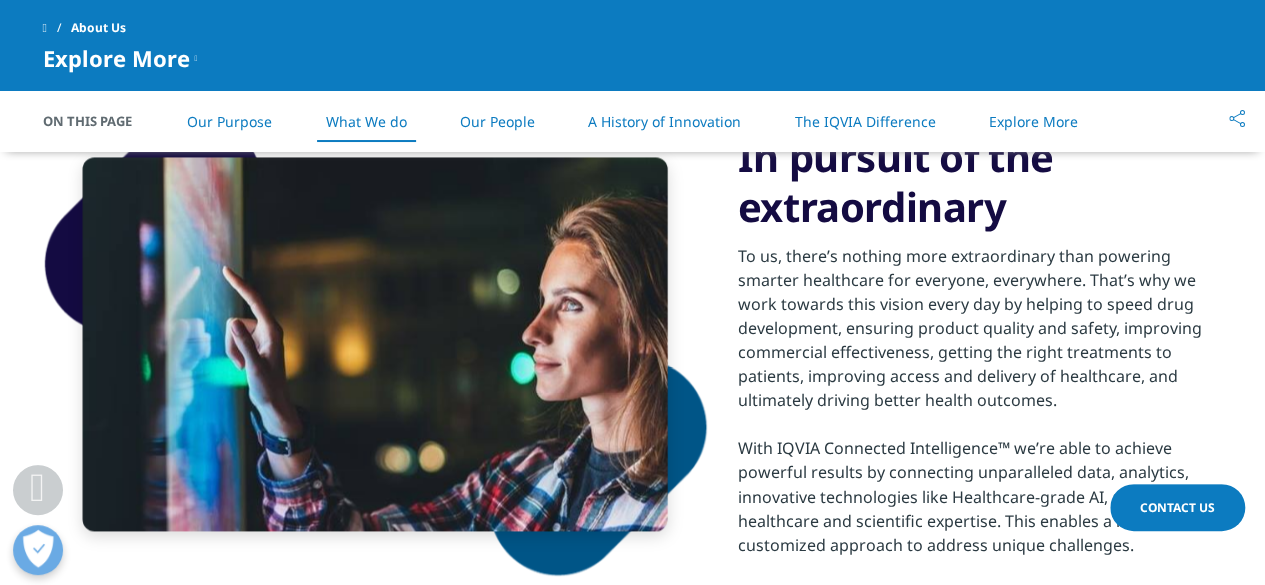 click on "On This Page
Our Purpose
What We do
Our People
A History of Innovation
The IQVIA Difference
Explore More" at bounding box center (633, 121) 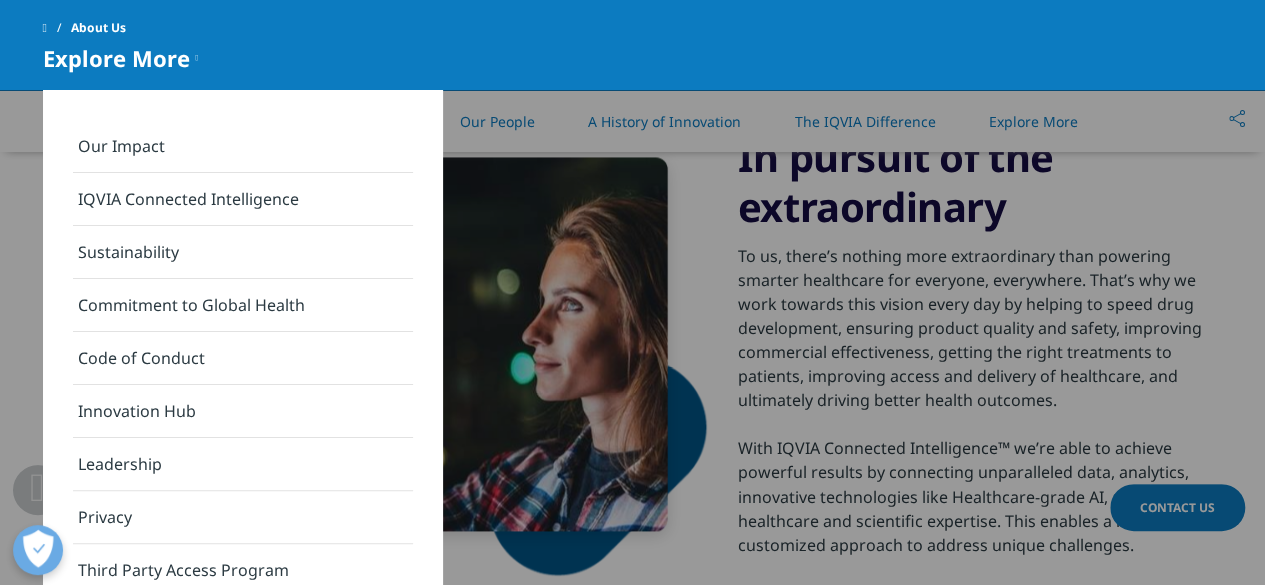 click on "Our Impact" at bounding box center [243, 146] 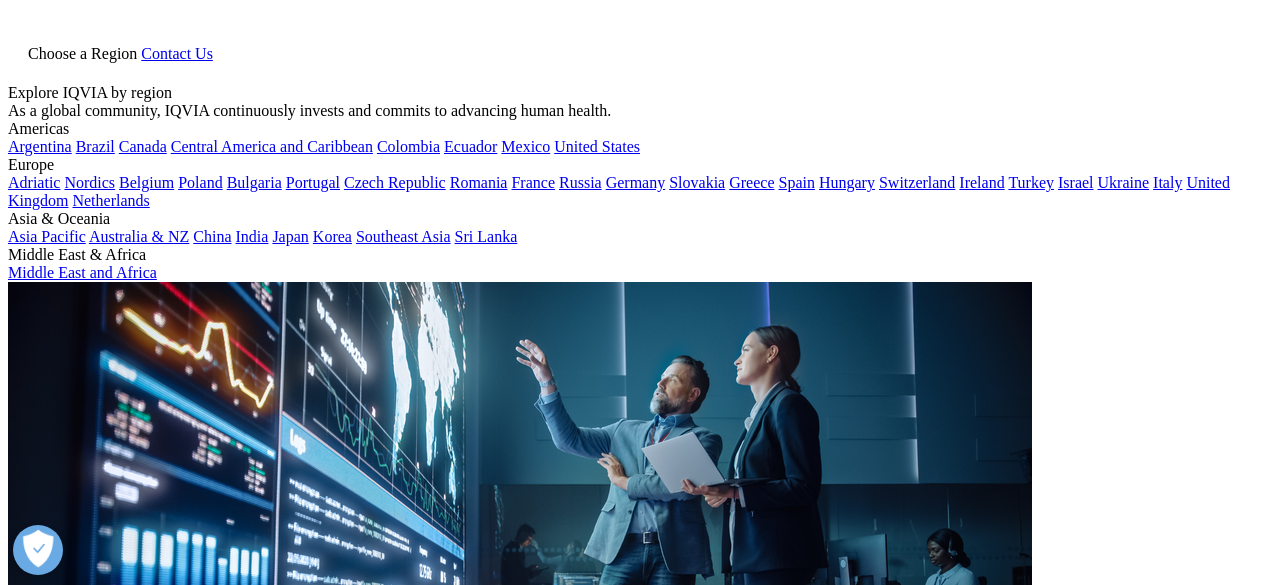 scroll, scrollTop: 0, scrollLeft: 0, axis: both 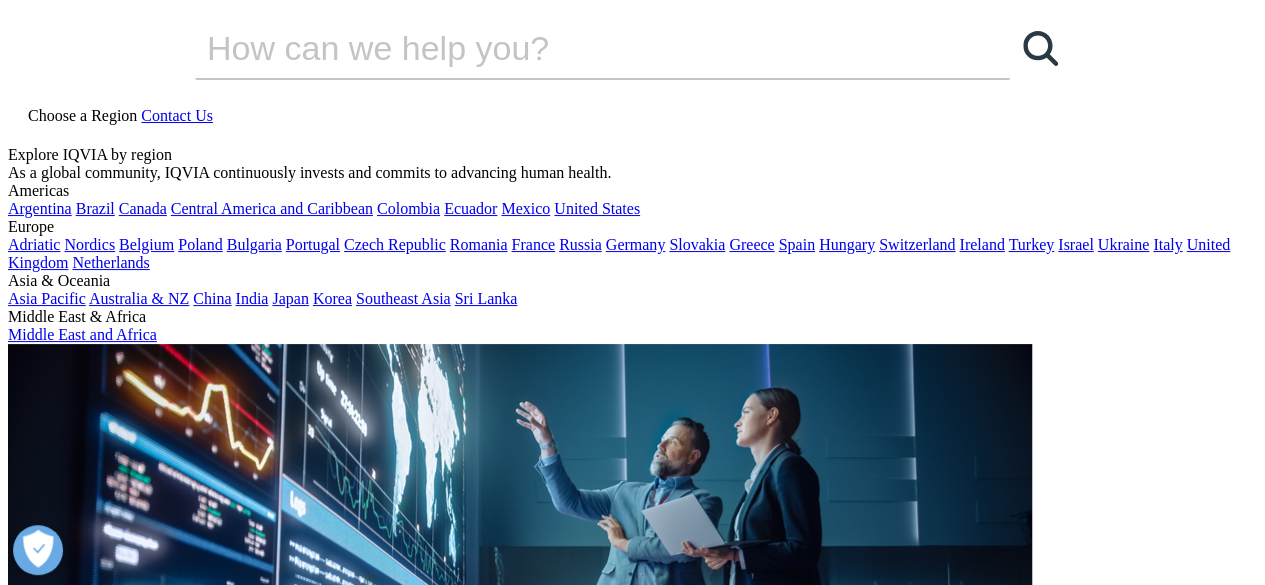 click on "About" at bounding box center [68, 8612] 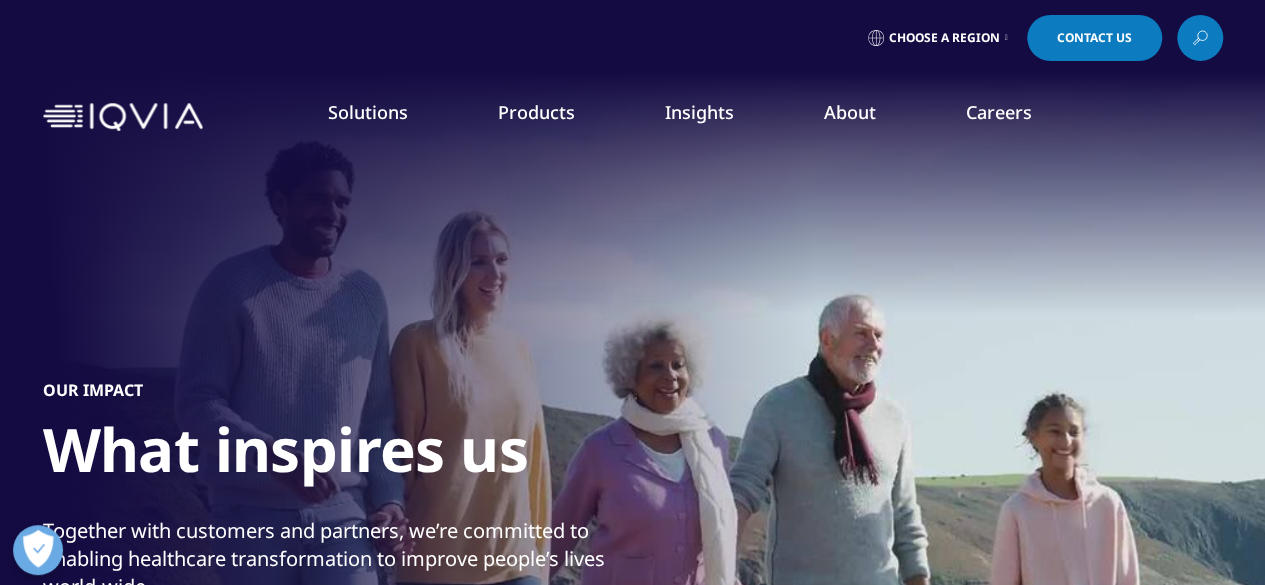 click on "Our Story" at bounding box center [493, 269] 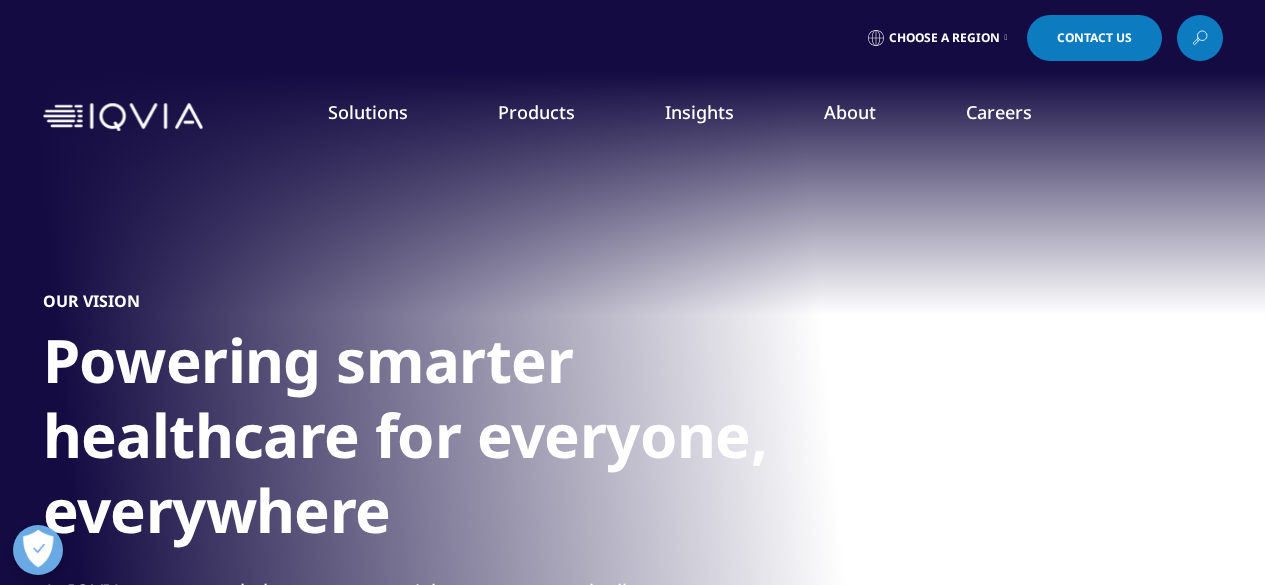 scroll, scrollTop: 0, scrollLeft: 0, axis: both 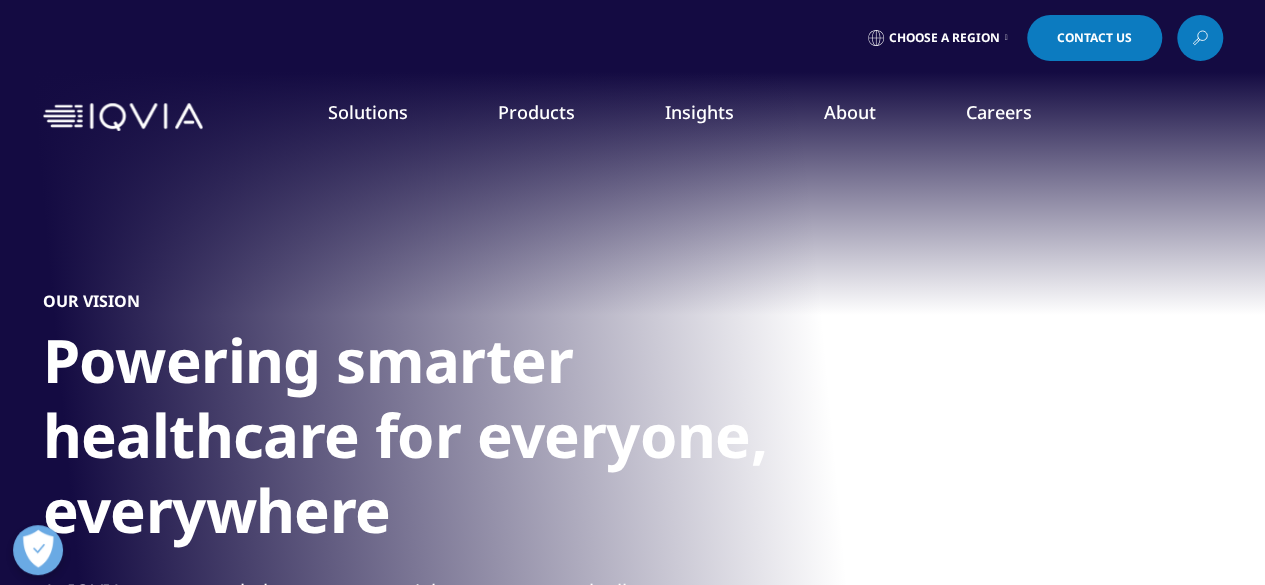 click on "Our Story" at bounding box center [493, 269] 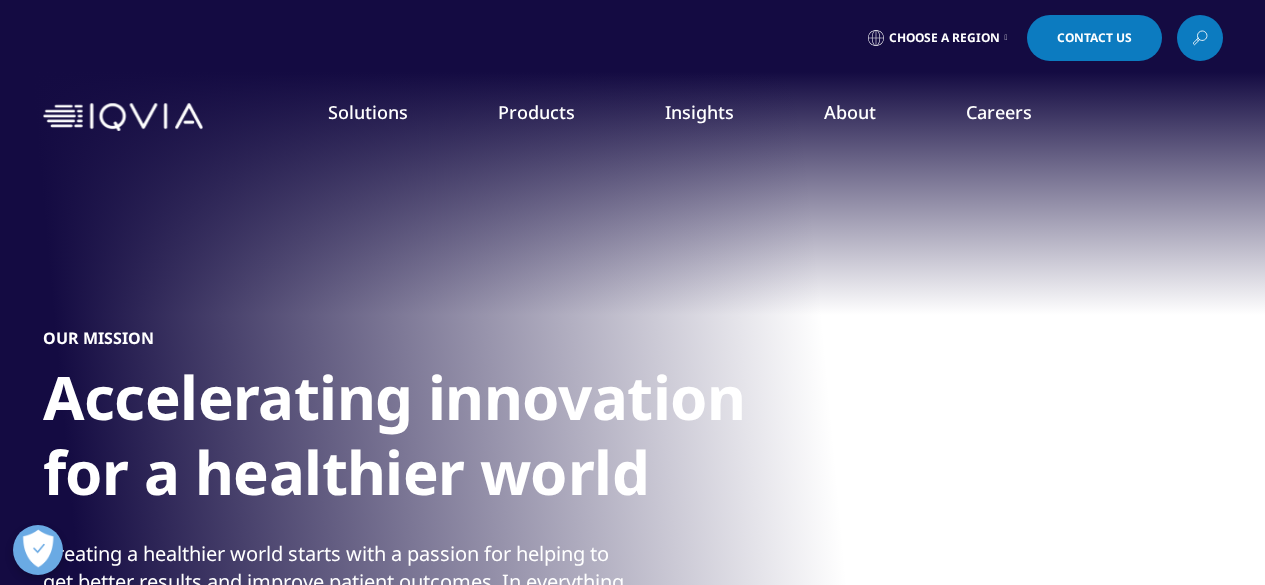 scroll, scrollTop: 0, scrollLeft: 0, axis: both 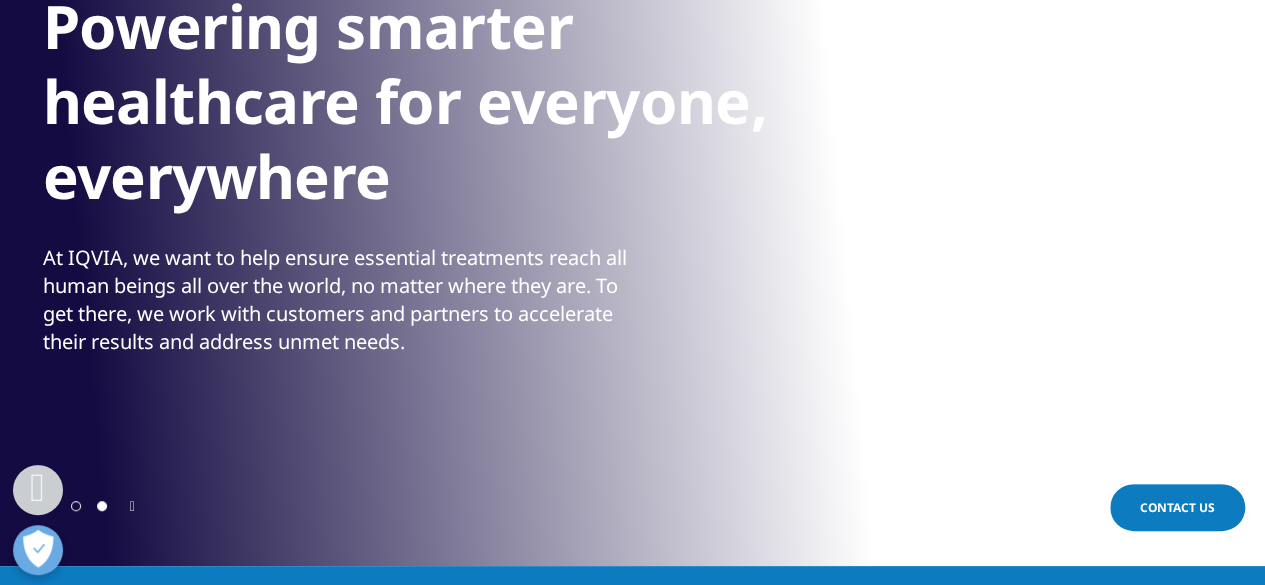 click at bounding box center [37, 486] 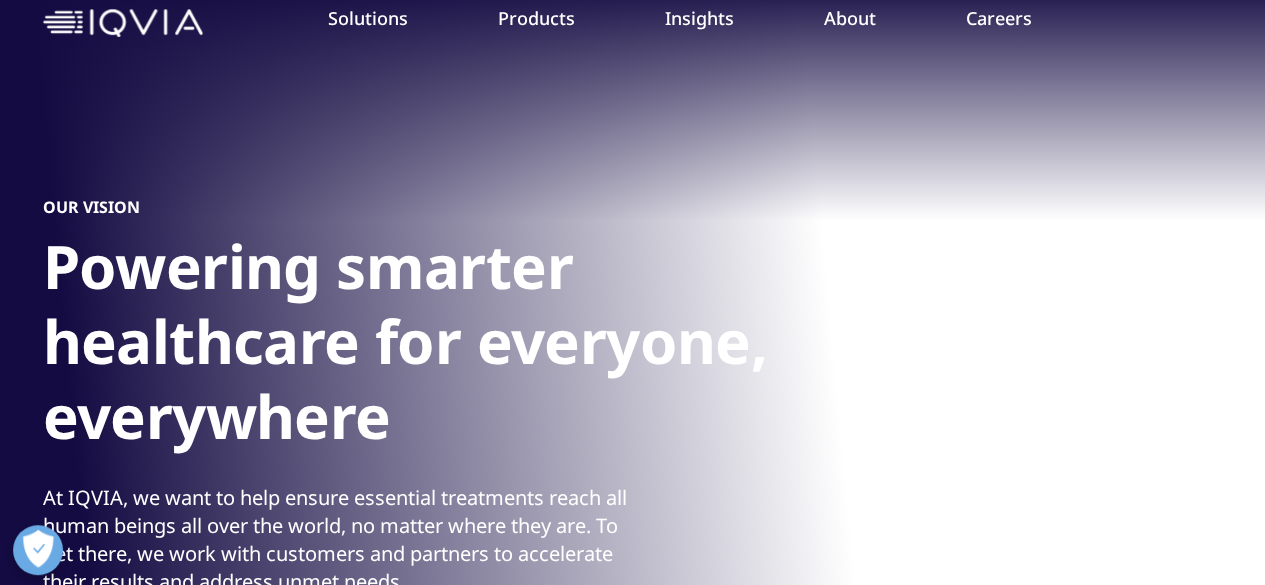 scroll, scrollTop: 0, scrollLeft: 0, axis: both 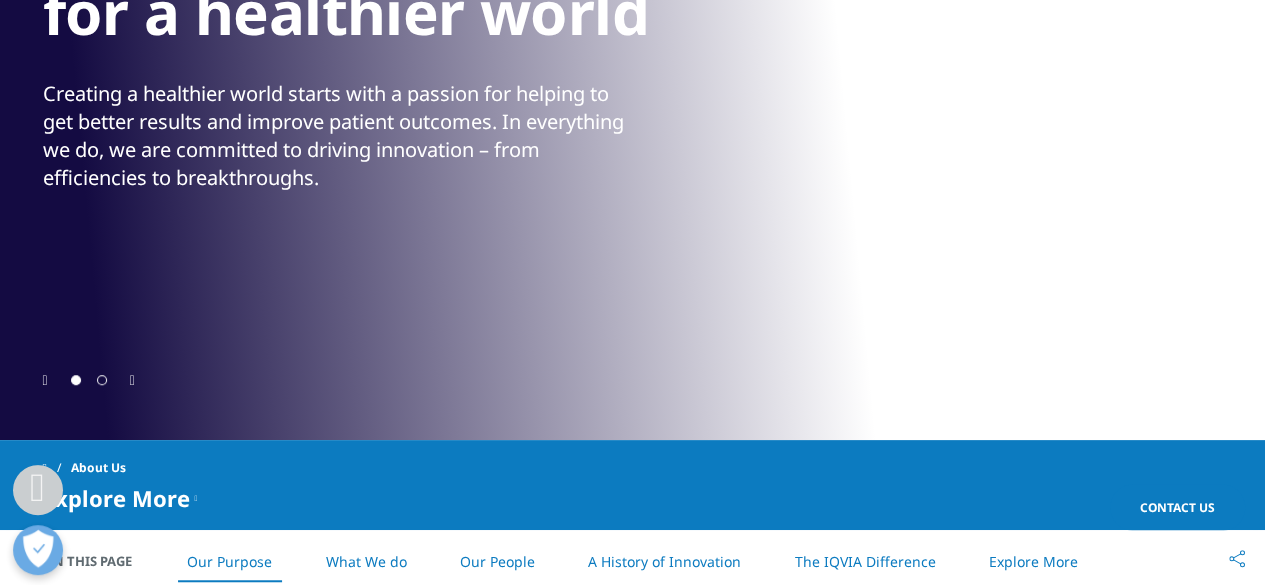 click at bounding box center (45, 381) 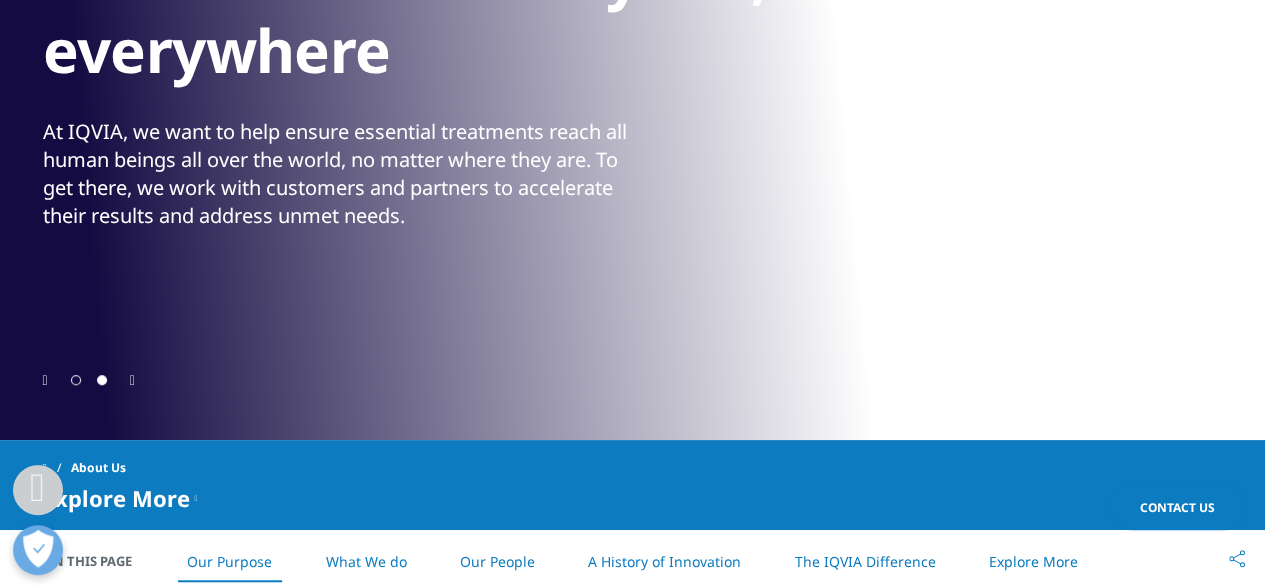 click at bounding box center (45, 381) 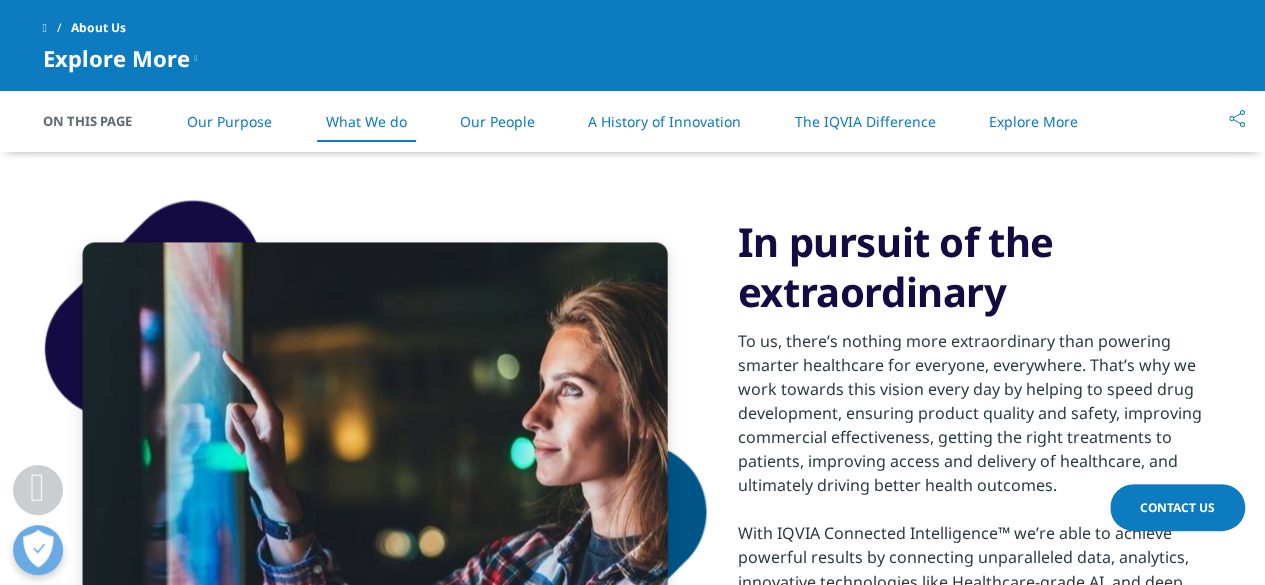 scroll, scrollTop: 1359, scrollLeft: 0, axis: vertical 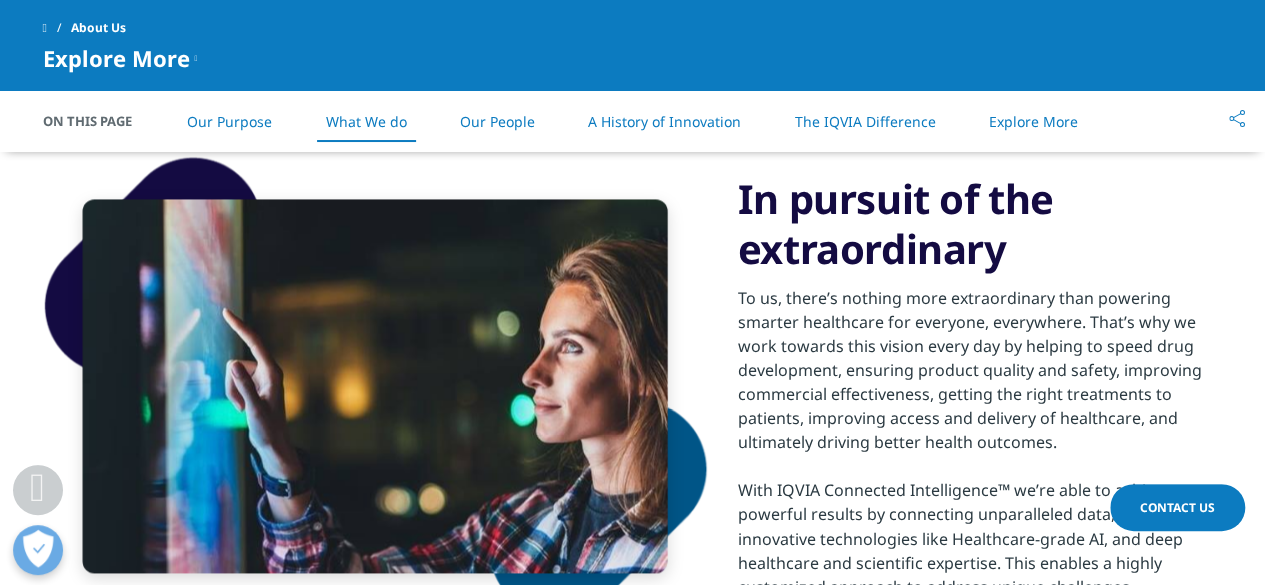 click on "What We do" at bounding box center [365, 121] 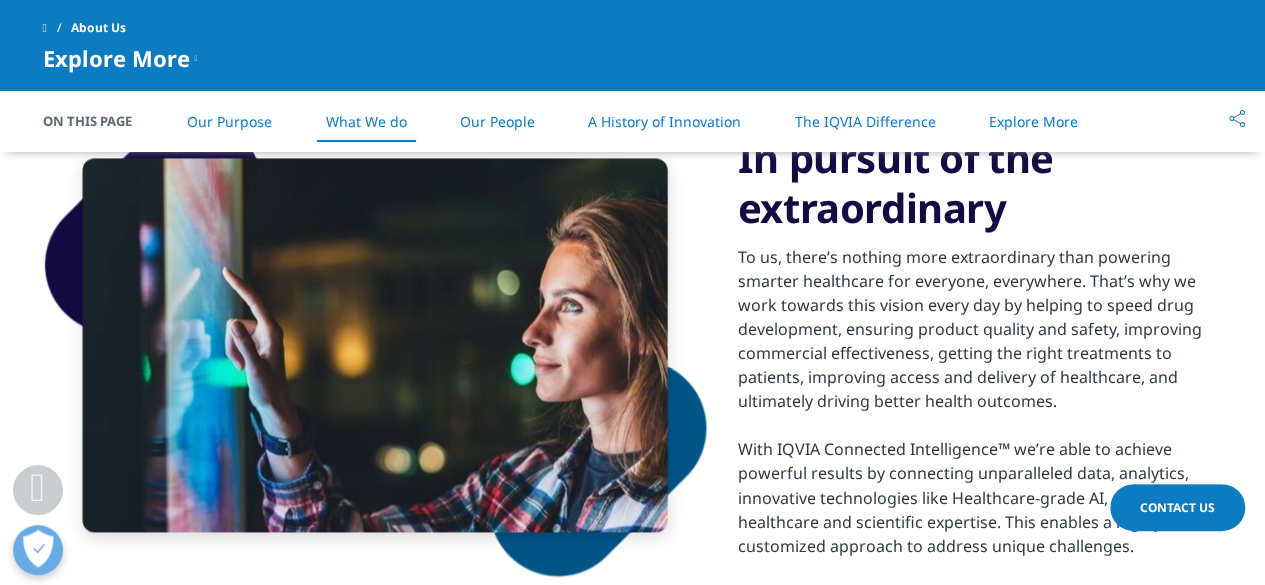 scroll, scrollTop: 1401, scrollLeft: 0, axis: vertical 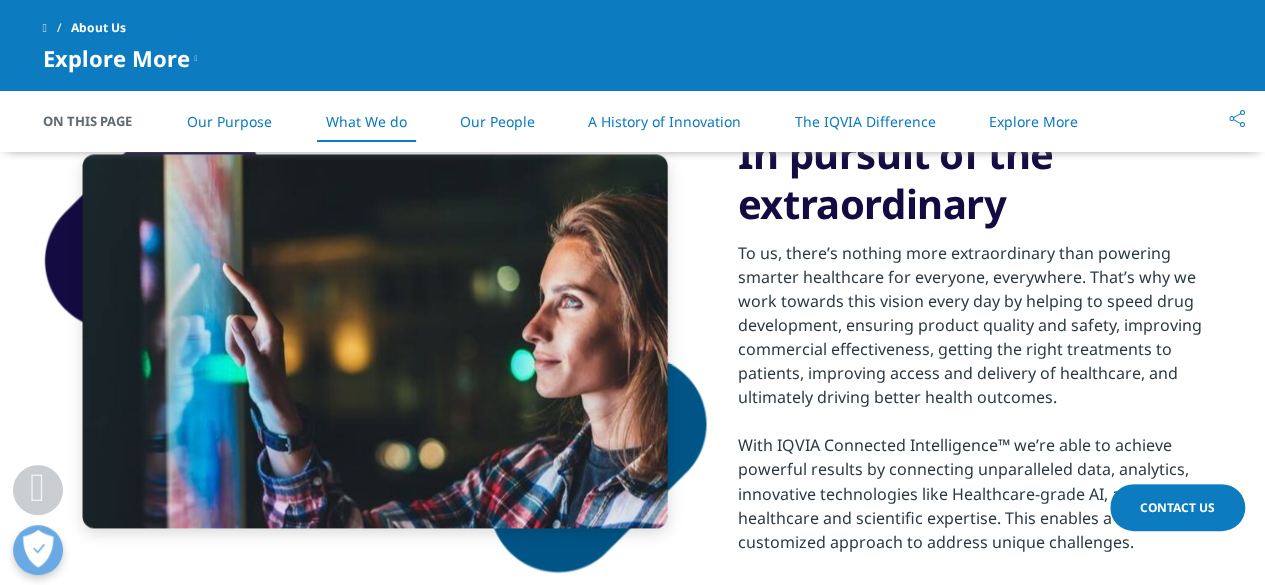 click on "Our Purpose" at bounding box center [229, 121] 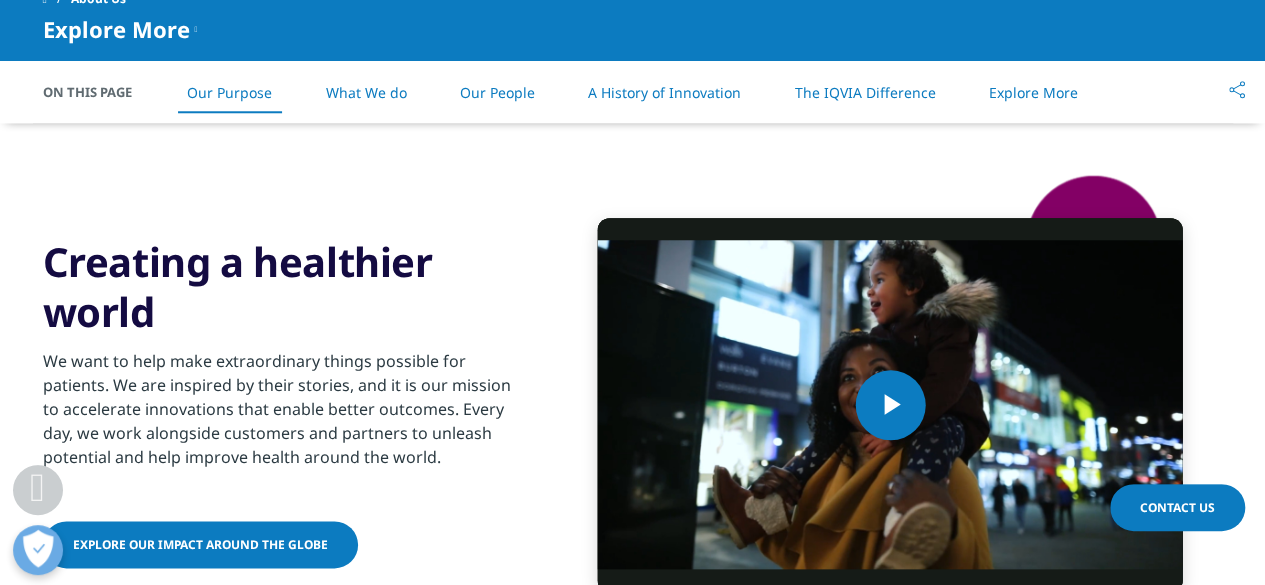 scroll, scrollTop: 838, scrollLeft: 0, axis: vertical 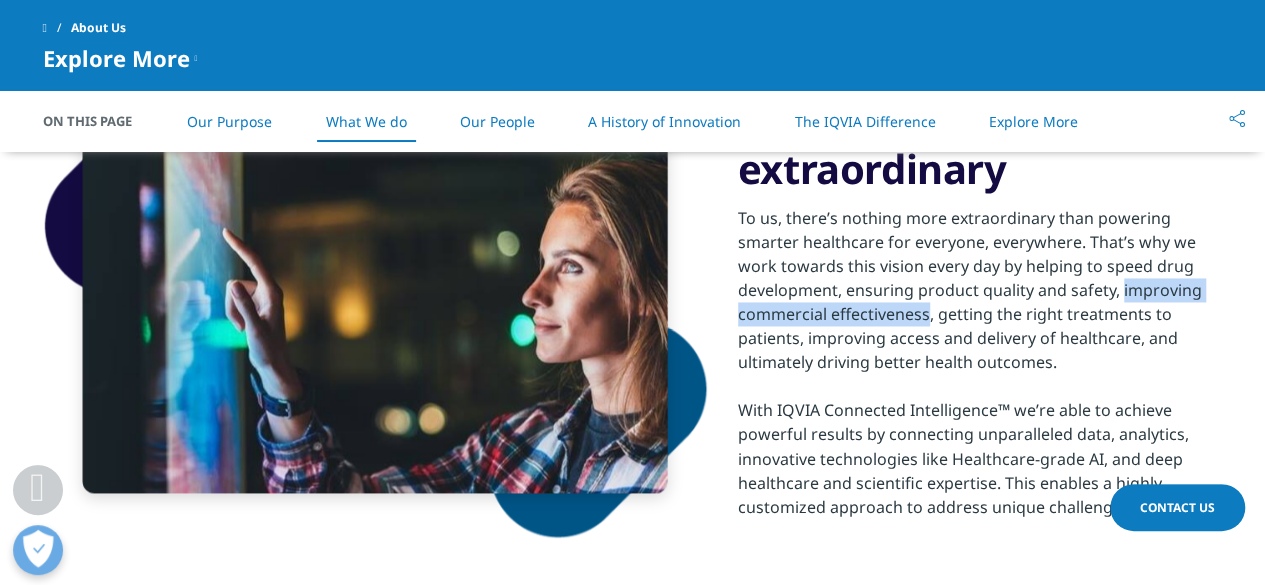 drag, startPoint x: 1119, startPoint y: 294, endPoint x: 927, endPoint y: 319, distance: 193.62076 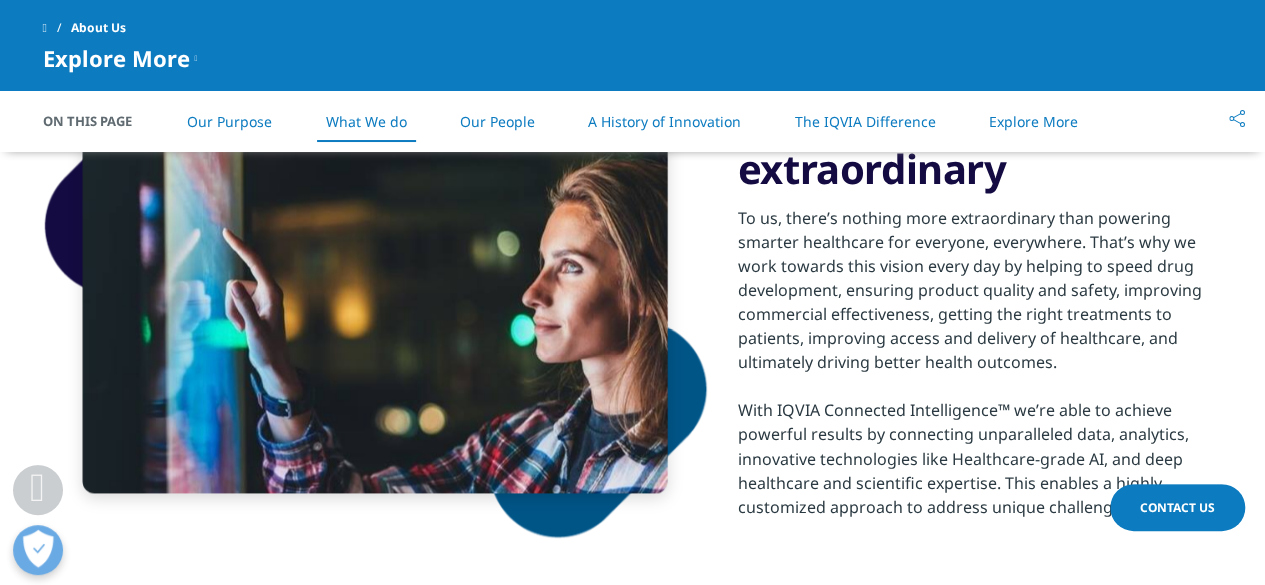 click on "With IQVIA Connected Intelligence™ we’re able to achieve powerful results by connecting unparalleled data, analytics, innovative technologies like Healthcare-grade AI, and deep healthcare and scientific expertise. This enables a highly customized approach to address unique challenges." at bounding box center [980, 458] 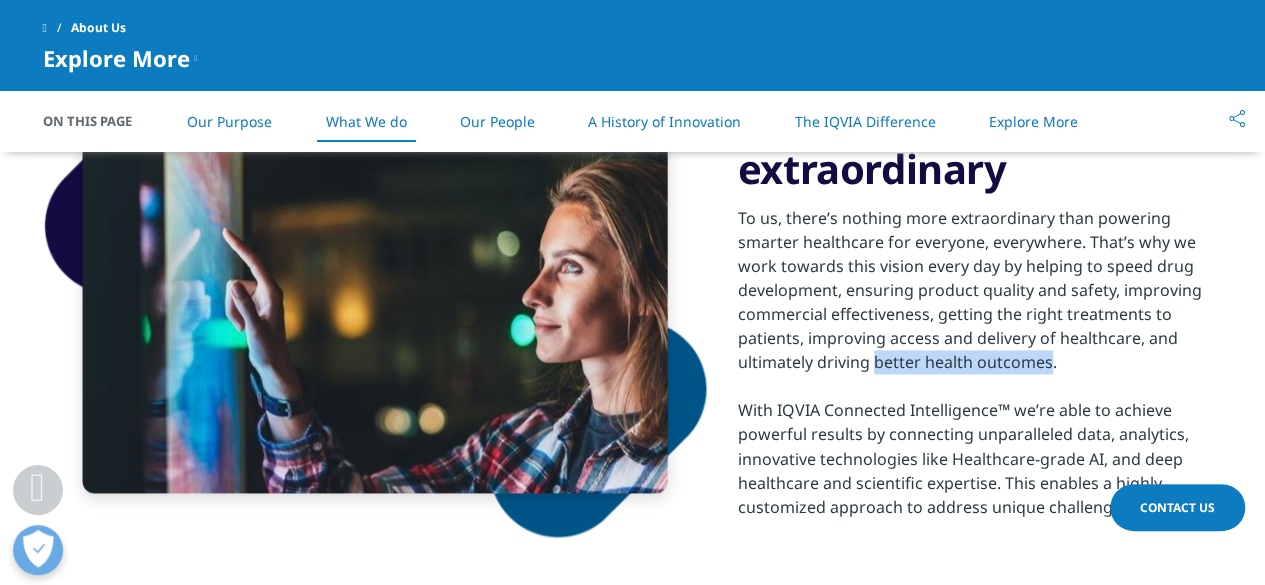 drag, startPoint x: 873, startPoint y: 362, endPoint x: 1048, endPoint y: 365, distance: 175.02571 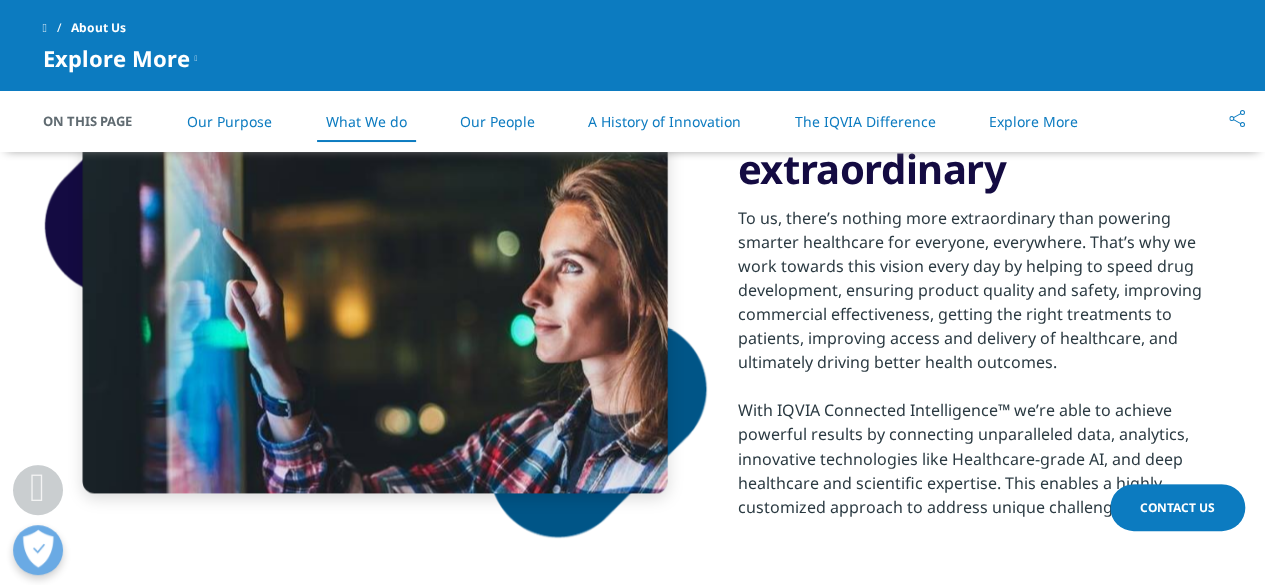click on "To us, there’s nothing more extraordinary than powering smarter healthcare for everyone, everywhere. That’s why we work towards this vision every day by helping to speed drug development, ensuring product quality and safety, improving commercial effectiveness, getting the right treatments to patients, improving access and delivery of healthcare, and ultimately driving better health outcomes." at bounding box center [980, 290] 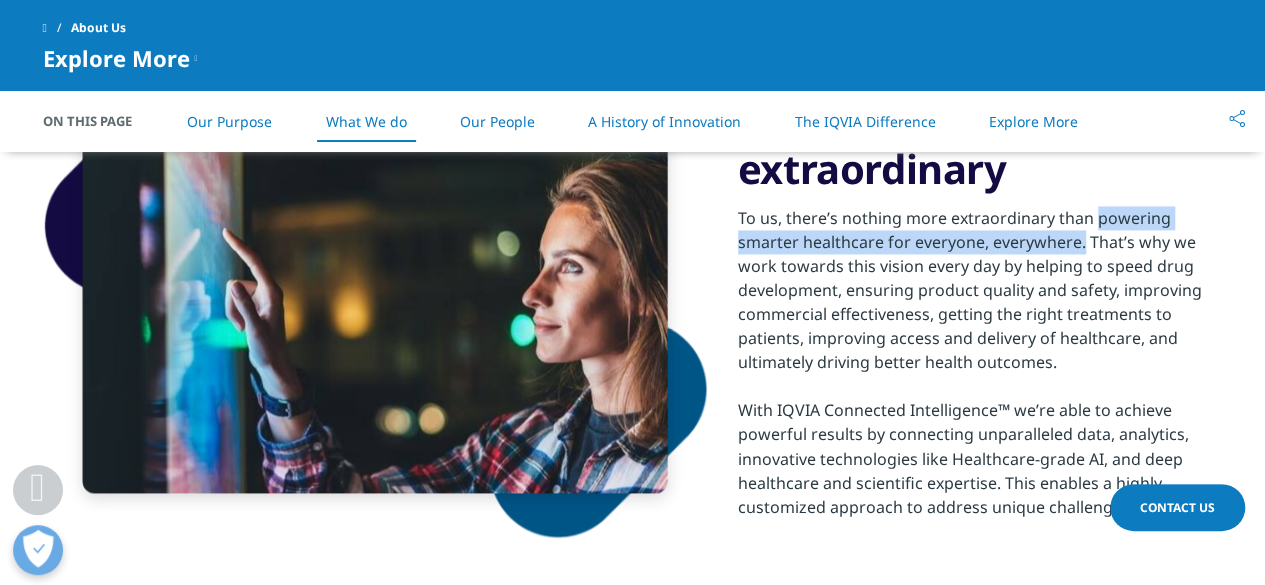 drag, startPoint x: 1092, startPoint y: 219, endPoint x: 1081, endPoint y: 243, distance: 26.400757 